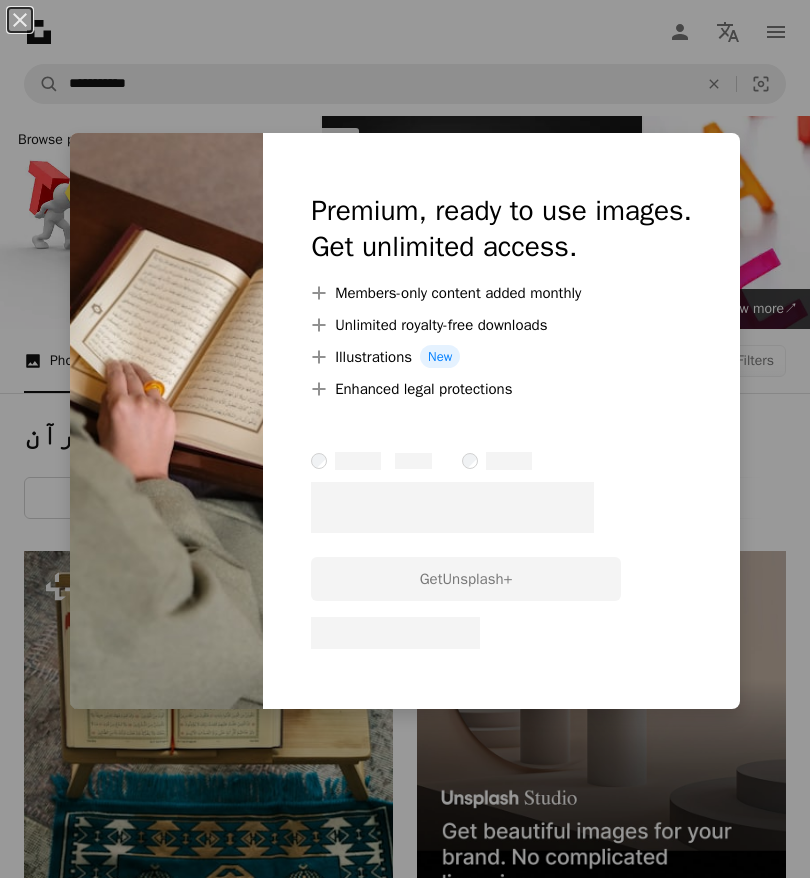 scroll, scrollTop: 2371, scrollLeft: 0, axis: vertical 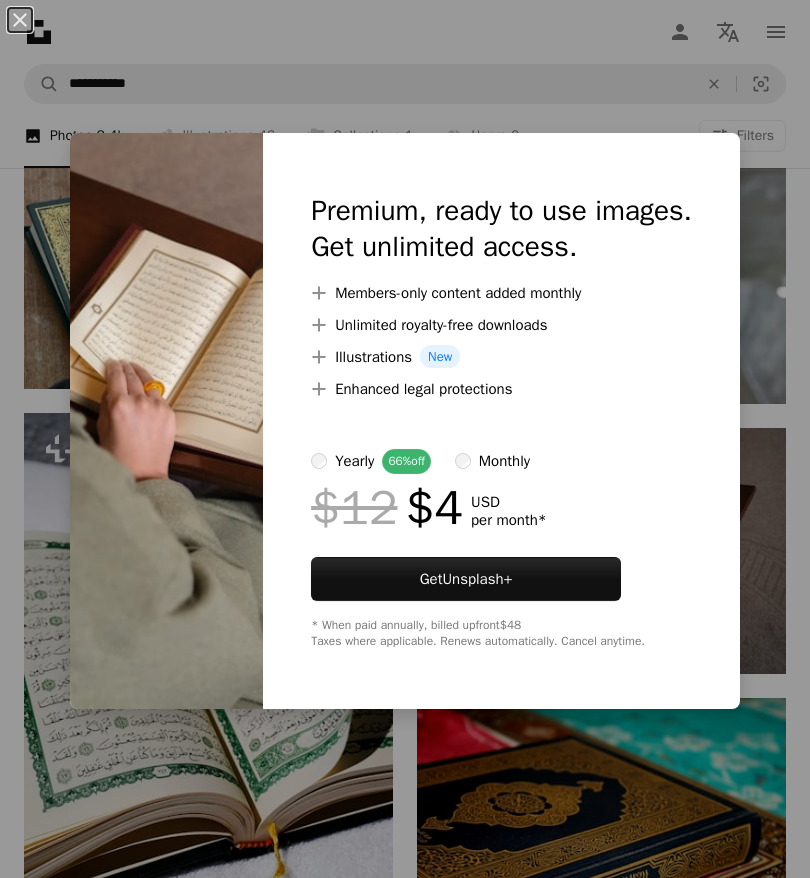 click on "An X shape Premium, ready to use images. Get unlimited access. A plus sign Members-only content added monthly A plus sign Unlimited royalty-free downloads A plus sign Illustrations  New A plus sign Enhanced legal protections yearly 66%  off monthly $12   $4 USD per month * Get  Unsplash+ * When paid annually, billed upfront  $48 Taxes where applicable. Renews automatically. Cancel anytime." at bounding box center [405, 439] 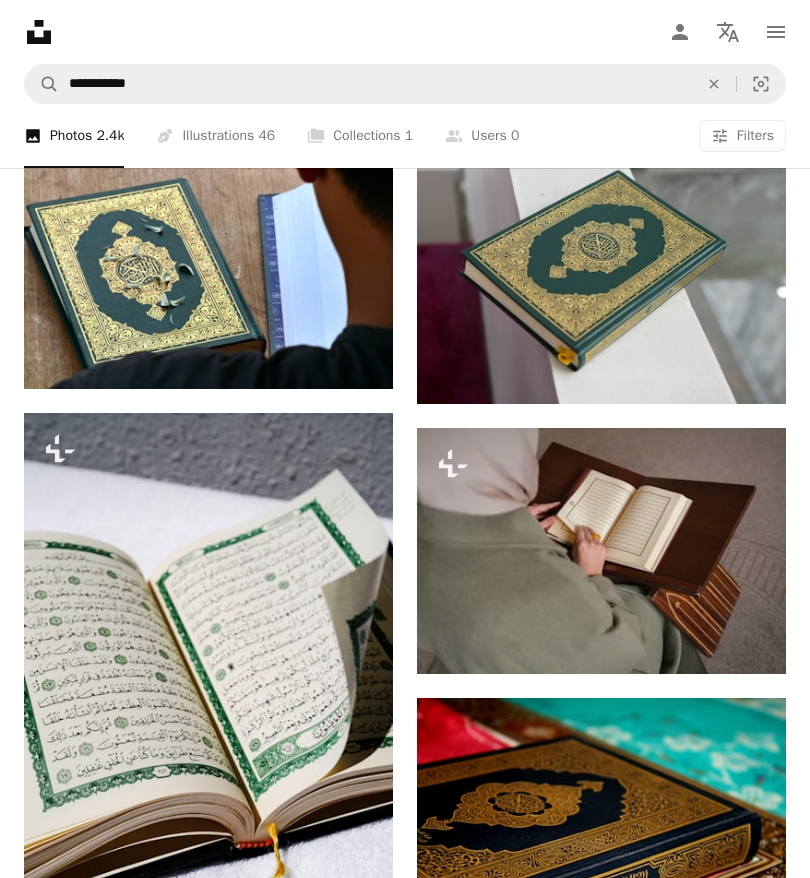 click on "A plus sign" 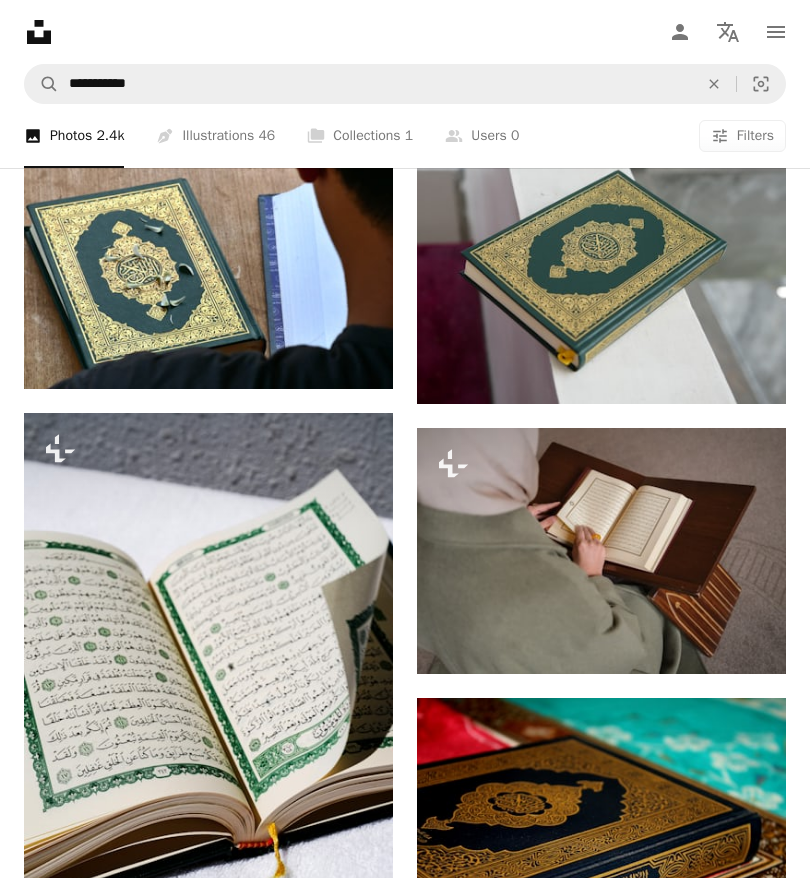 click on "An X shape Join Unsplash Already have an account?  Login First name Last name Email Username  (only letters, numbers and underscores) Password  (min. 8 char) Join By joining, you agree to the  Terms  and  Privacy Policy ." at bounding box center [405, 2866] 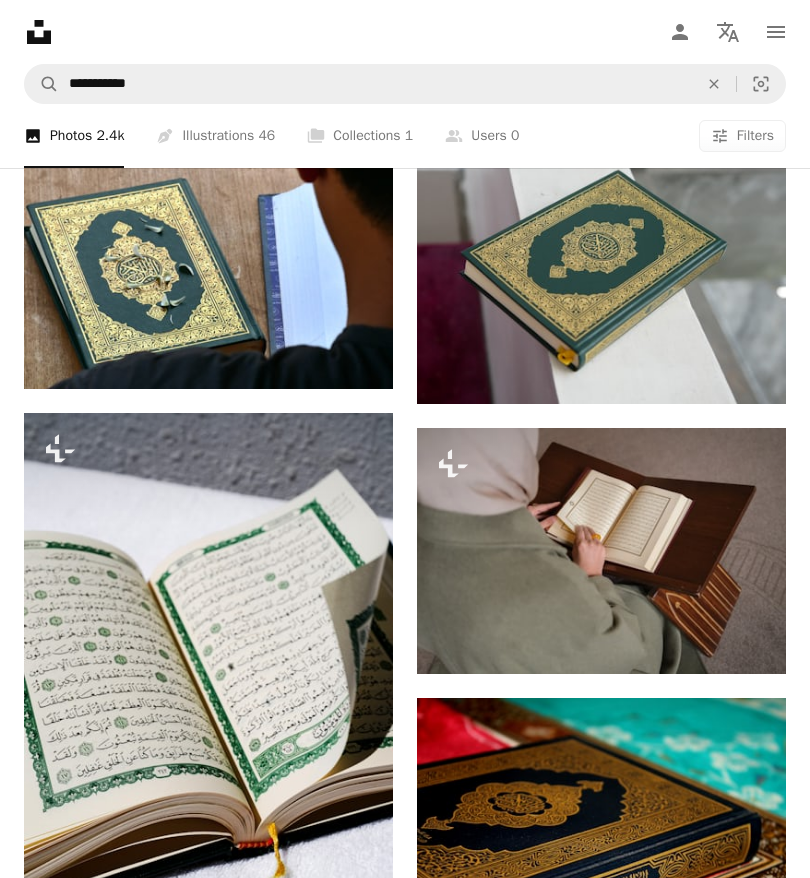 click on "[FULLNAME]" at bounding box center (124, 924) 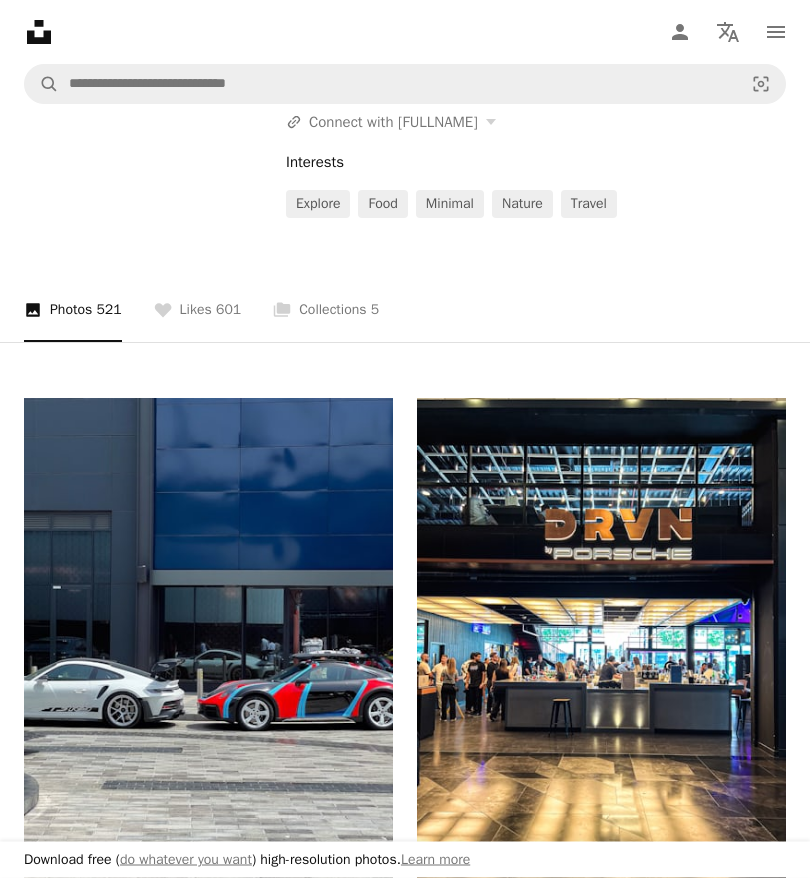 scroll, scrollTop: 0, scrollLeft: 0, axis: both 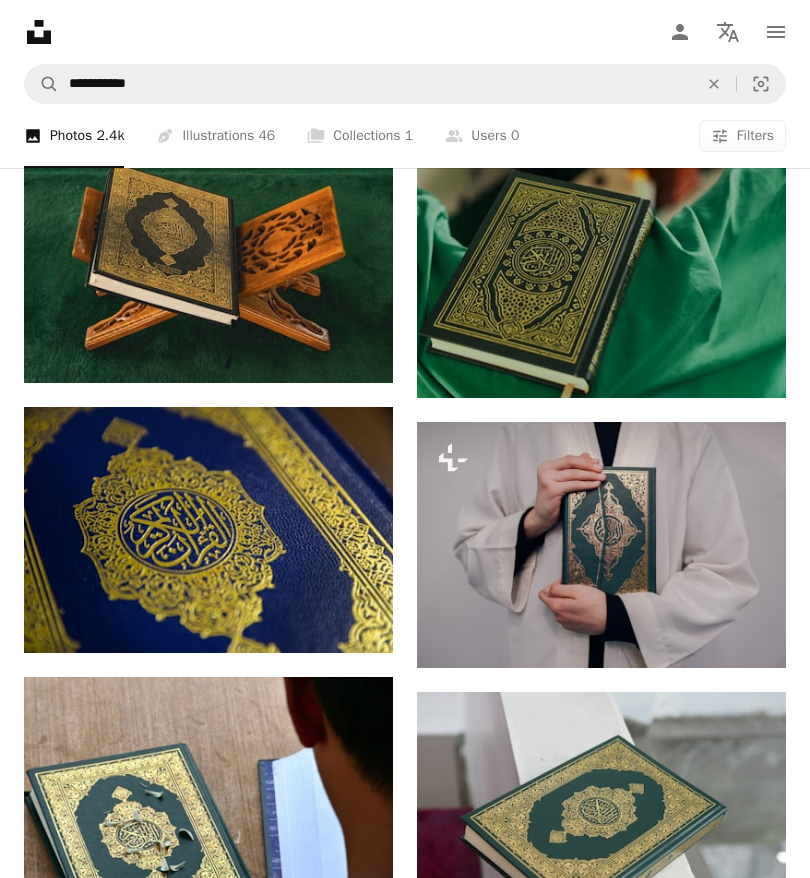 click at bounding box center [601, 545] 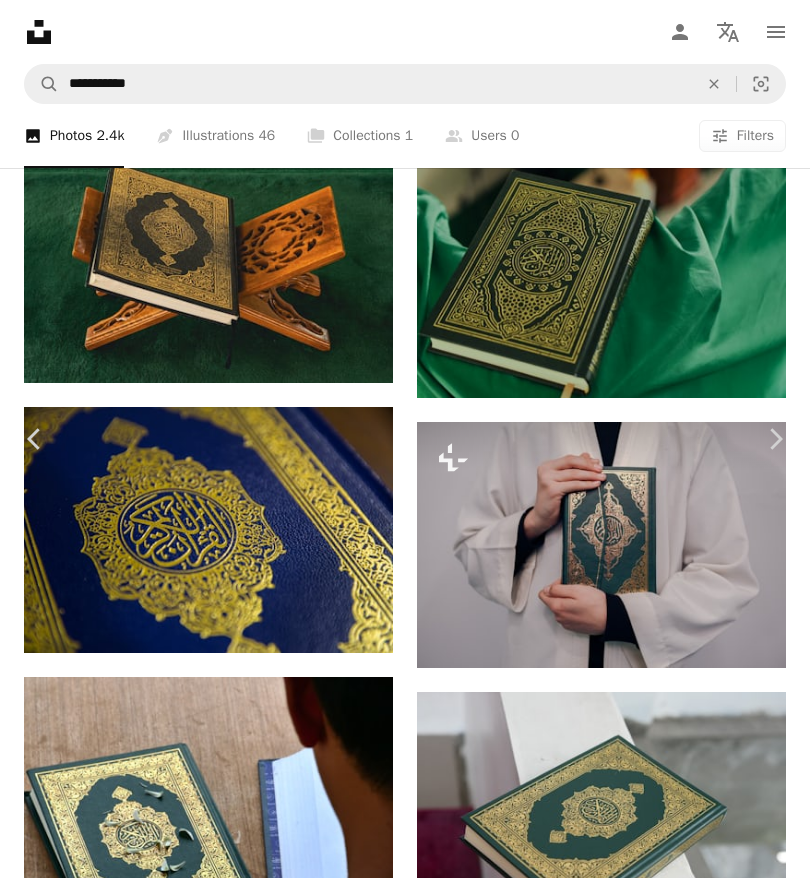 scroll, scrollTop: 3290, scrollLeft: 0, axis: vertical 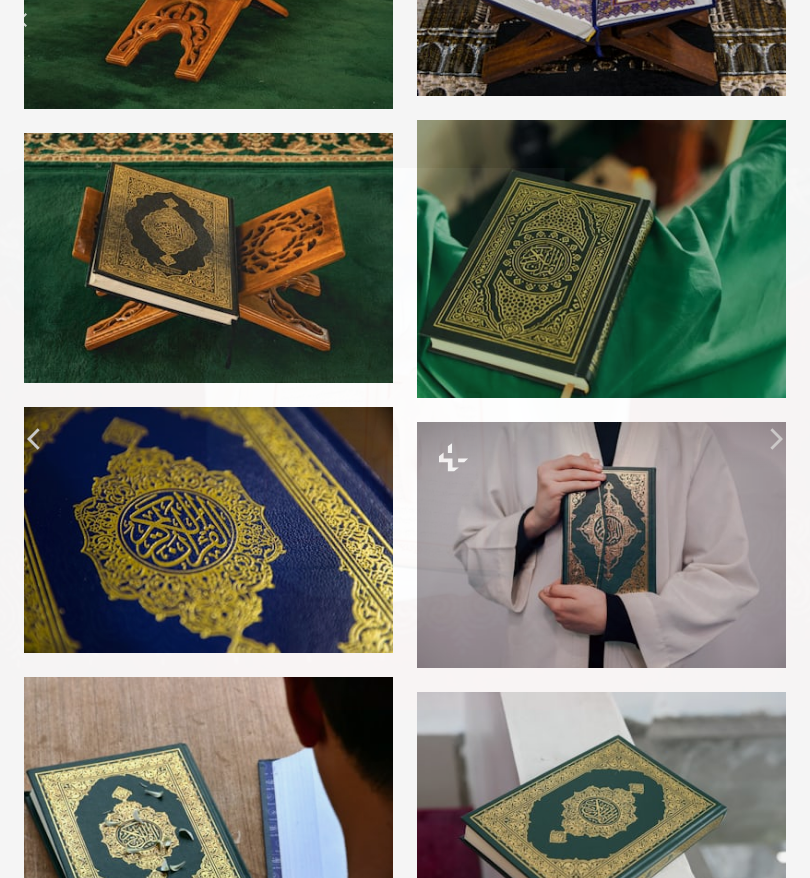 click at bounding box center (405, 438) 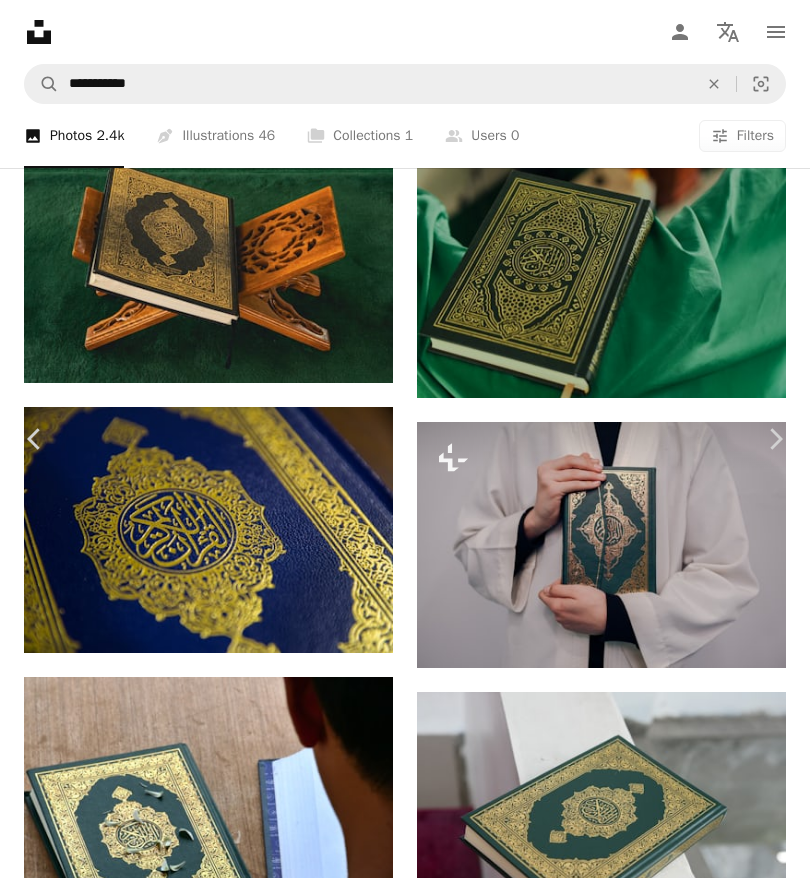 click on "An X shape Chevron left Chevron right [FULLNAME] For Unsplash+ A heart A plus sign A lock Download Zoom in A forward-right arrow Share More Actions Calendar outlined Published on March 14, 2023 Safety Licensed under the Unsplash+ License building architecture mosque islam quran prayer faith religion holy place of worship Public domain images From this series Plus sign for Unsplash+ Plus sign for Unsplash+ Plus sign for Unsplash+ Plus sign for Unsplash+ Plus sign for Unsplash+ Plus sign for Unsplash+ Plus sign for Unsplash+ Plus sign for Unsplash+ Plus sign for Unsplash+ Plus sign for Unsplash+ Related images Plus sign for Unsplash+ A heart A plus sign [FULLNAME] For Unsplash+ A lock Download Plus sign for Unsplash+ A heart A plus sign [FULLNAME] For Unsplash+ A lock Download Plus sign for Unsplash+ A heart A plus sign [FULLNAME] For Unsplash+ A lock Download Plus sign for Unsplash+ A heart A plus sign [FULLNAME] For Unsplash+ A lock Download Plus sign for Unsplash+ A heart A plus sign [FULLNAME] For Unsplash+" at bounding box center (405, 6587) 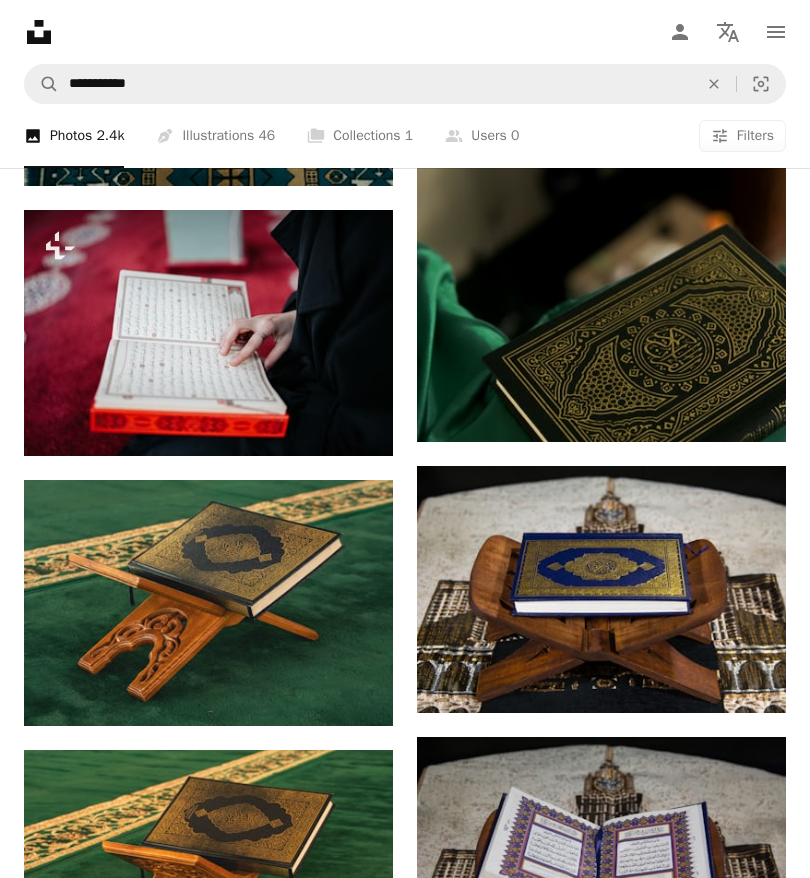 scroll, scrollTop: 910, scrollLeft: 0, axis: vertical 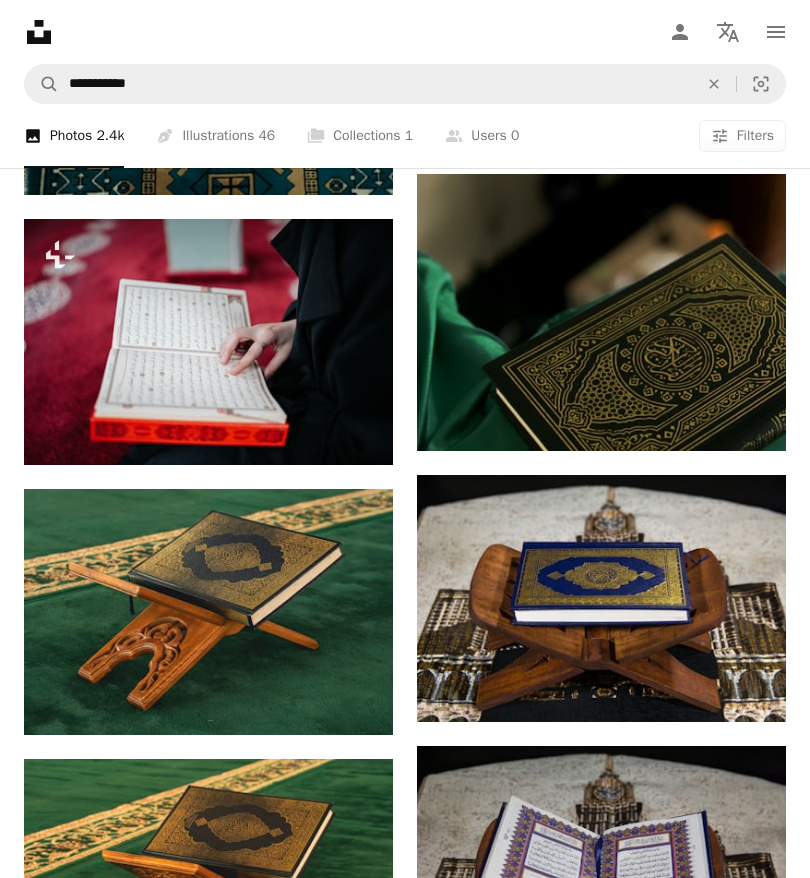 click on "Ahmed" at bounding box center [121, 423] 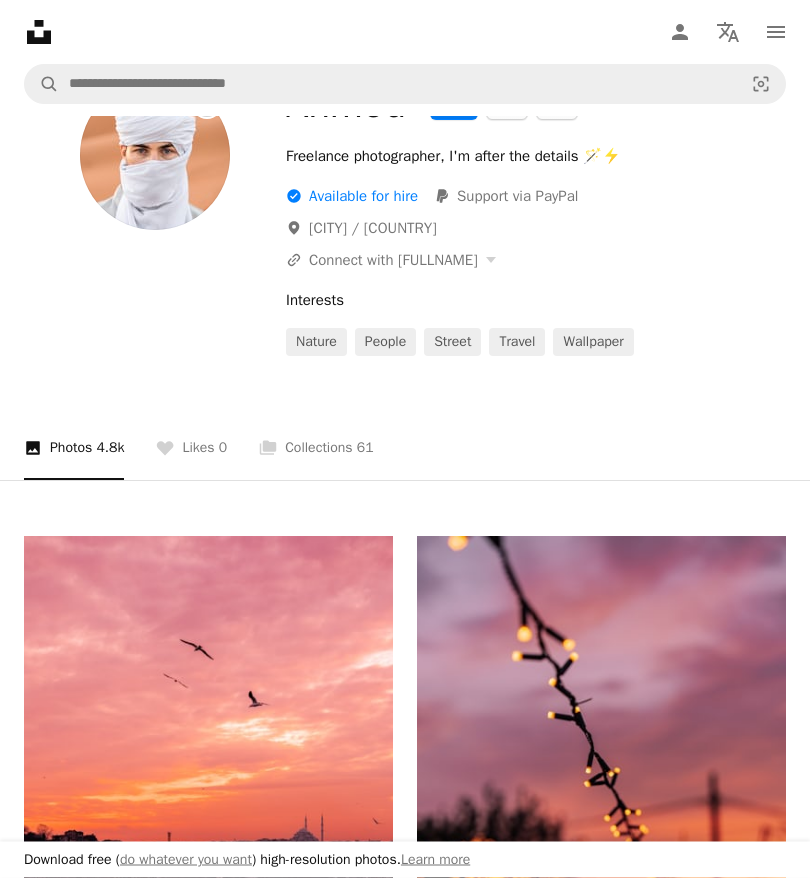 scroll, scrollTop: 0, scrollLeft: 0, axis: both 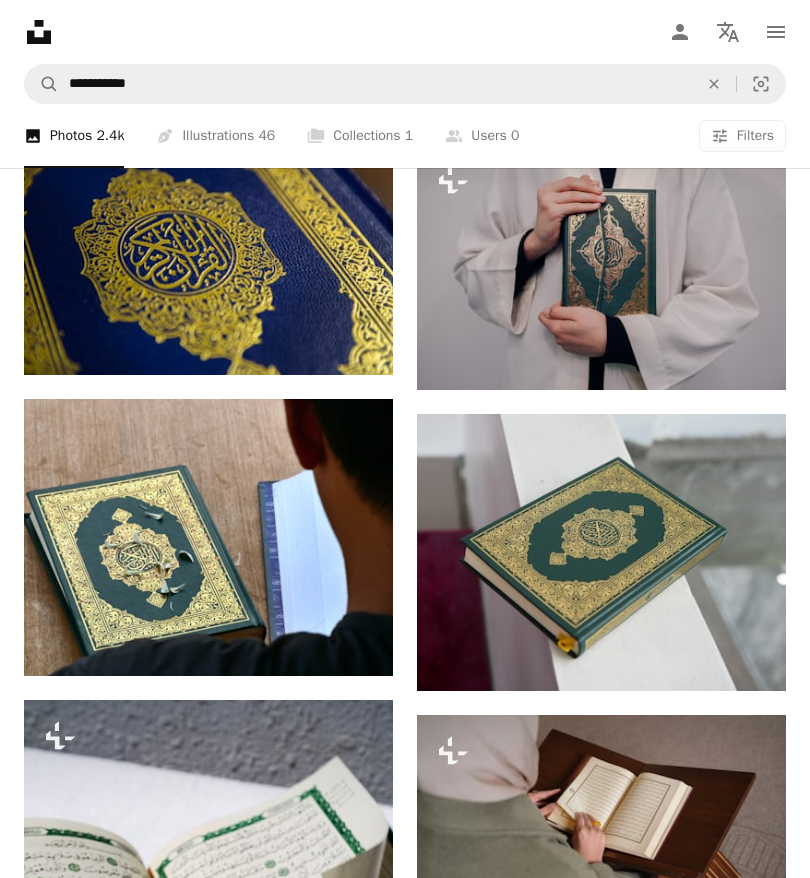 click at bounding box center [601, 267] 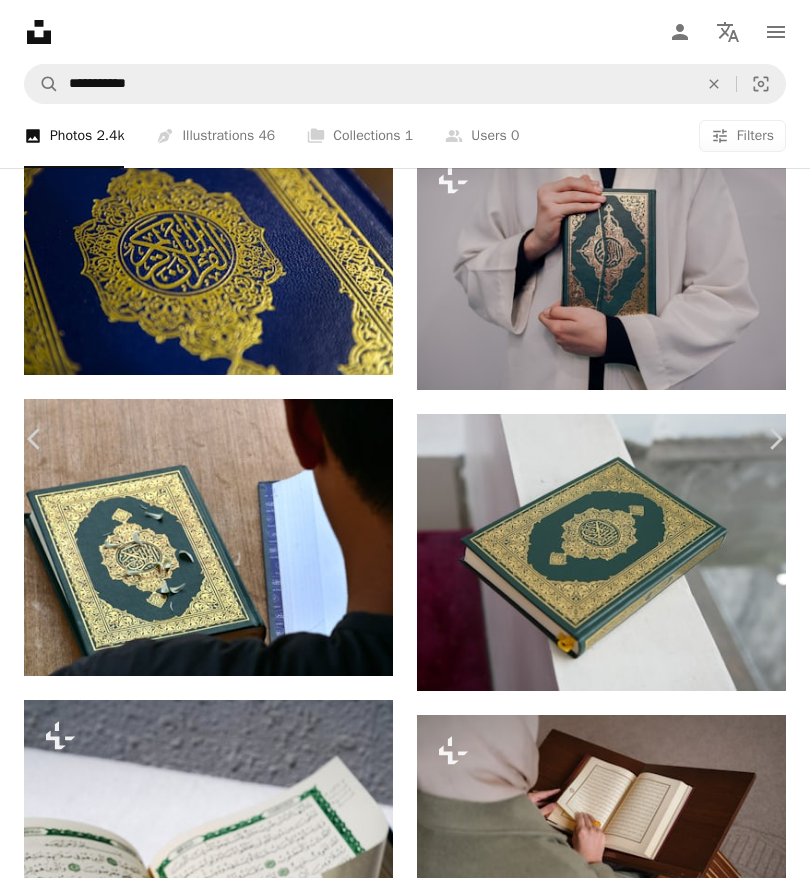 scroll, scrollTop: 7047, scrollLeft: 0, axis: vertical 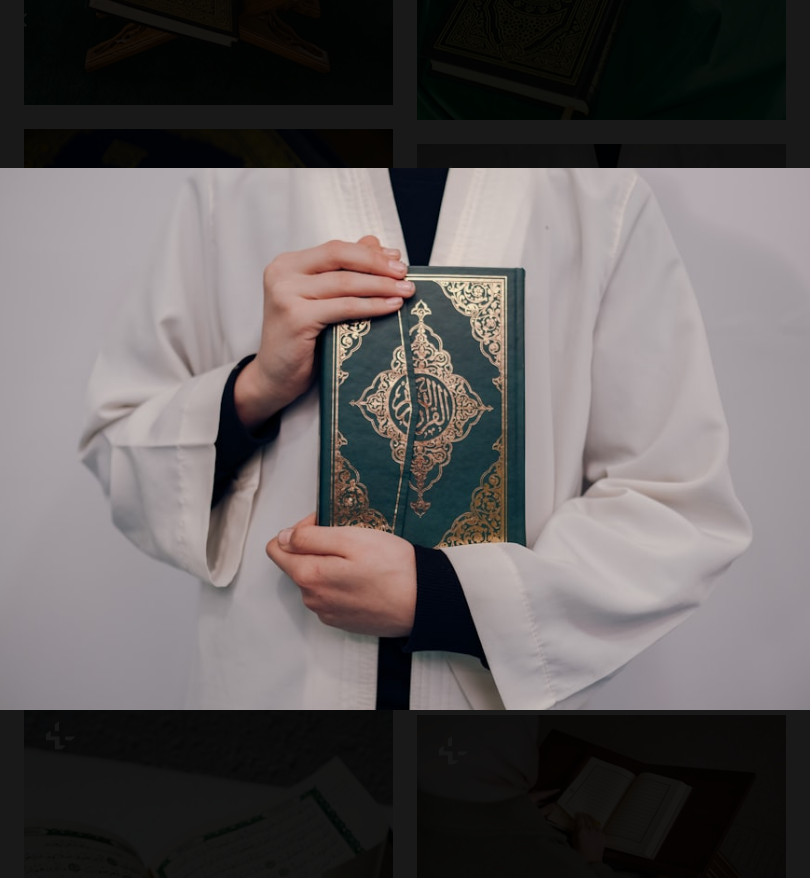 click at bounding box center (405, 439) 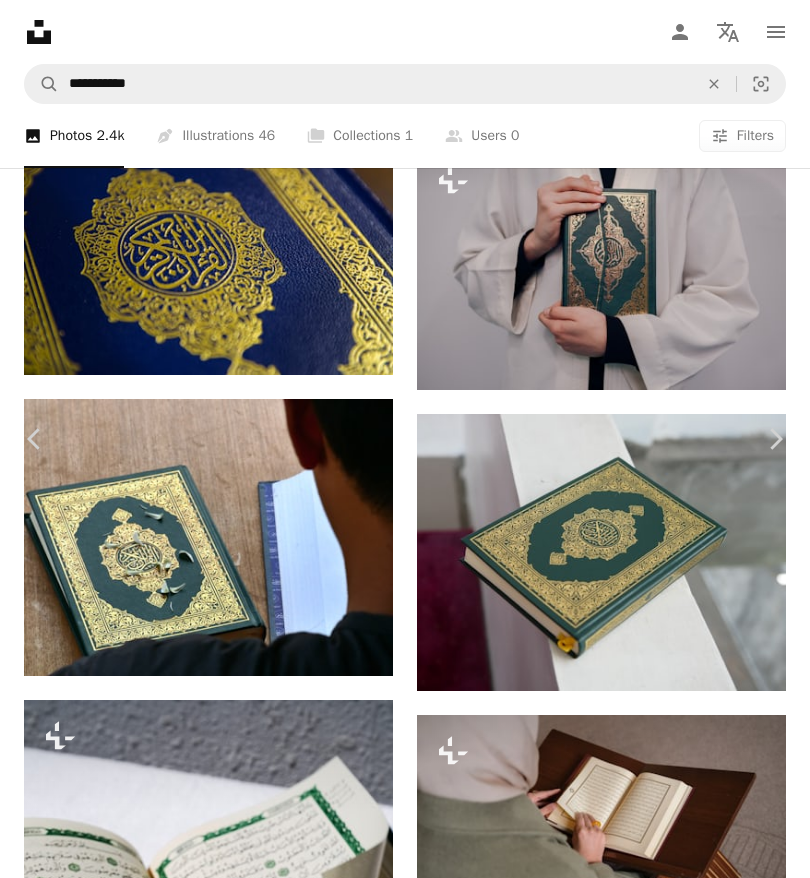 scroll, scrollTop: 7099, scrollLeft: 0, axis: vertical 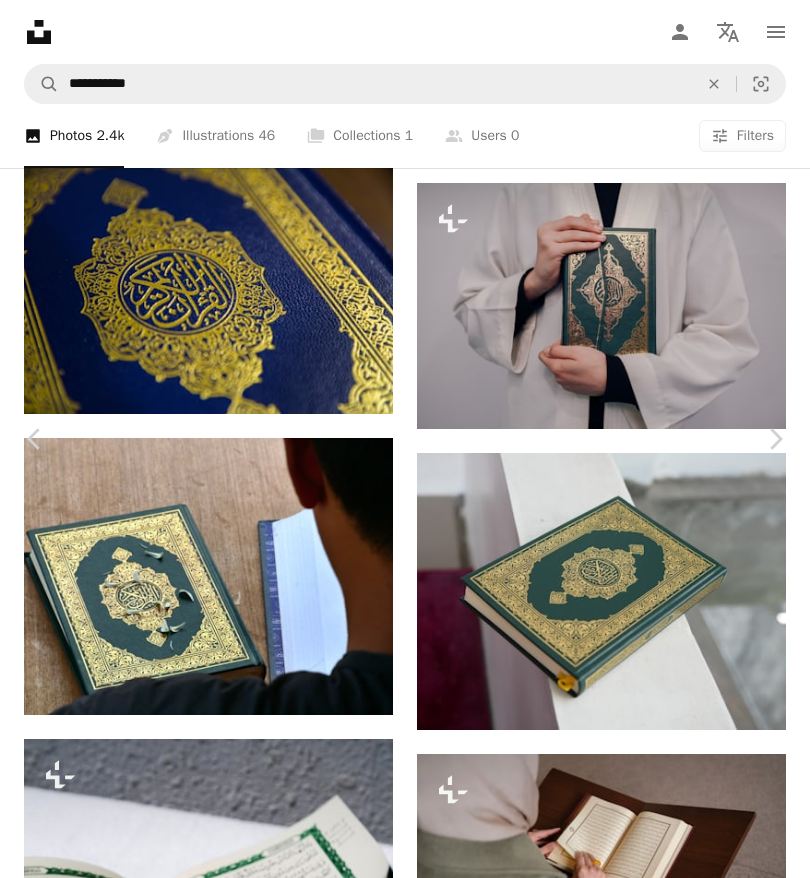 click on "Nina Zeynep Güler" at bounding box center (521, 9808) 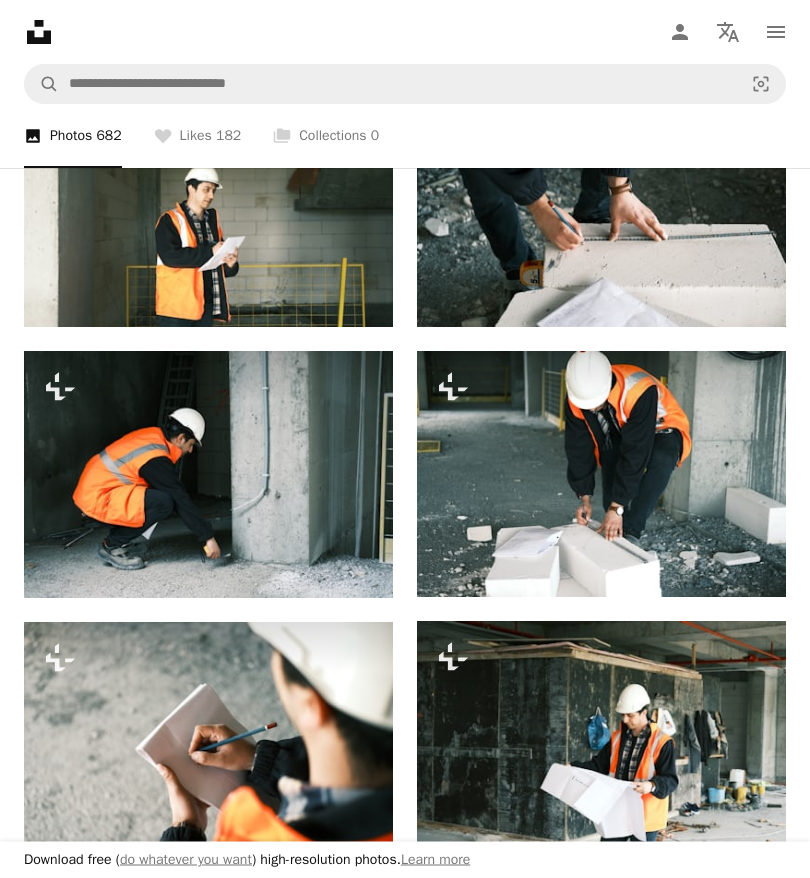 scroll, scrollTop: 1628, scrollLeft: 0, axis: vertical 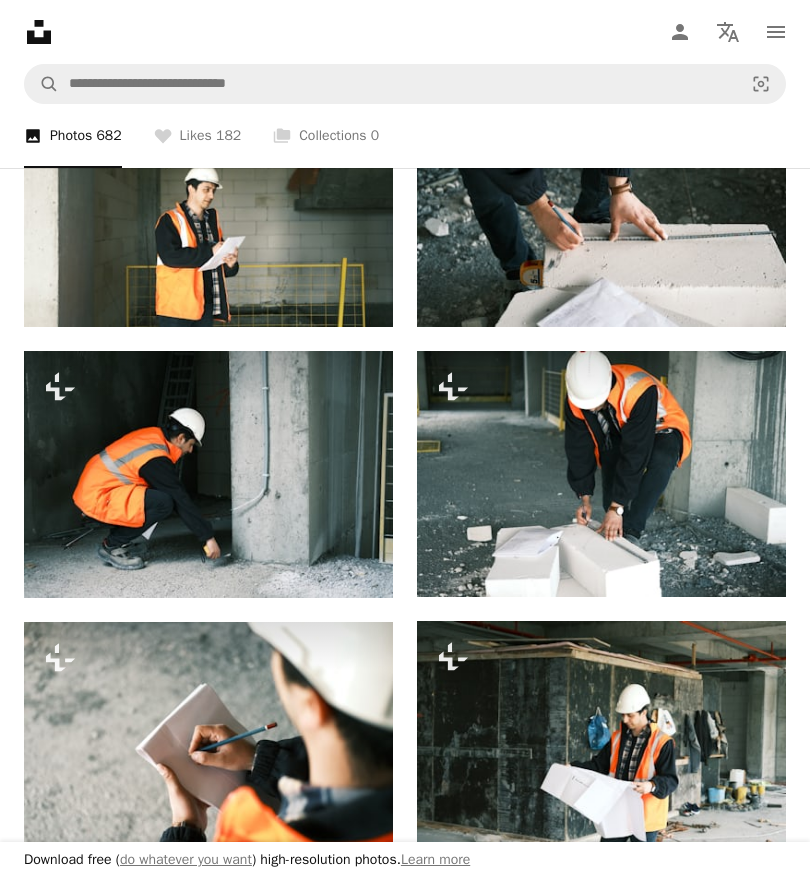 click on "182" at bounding box center (228, 136) 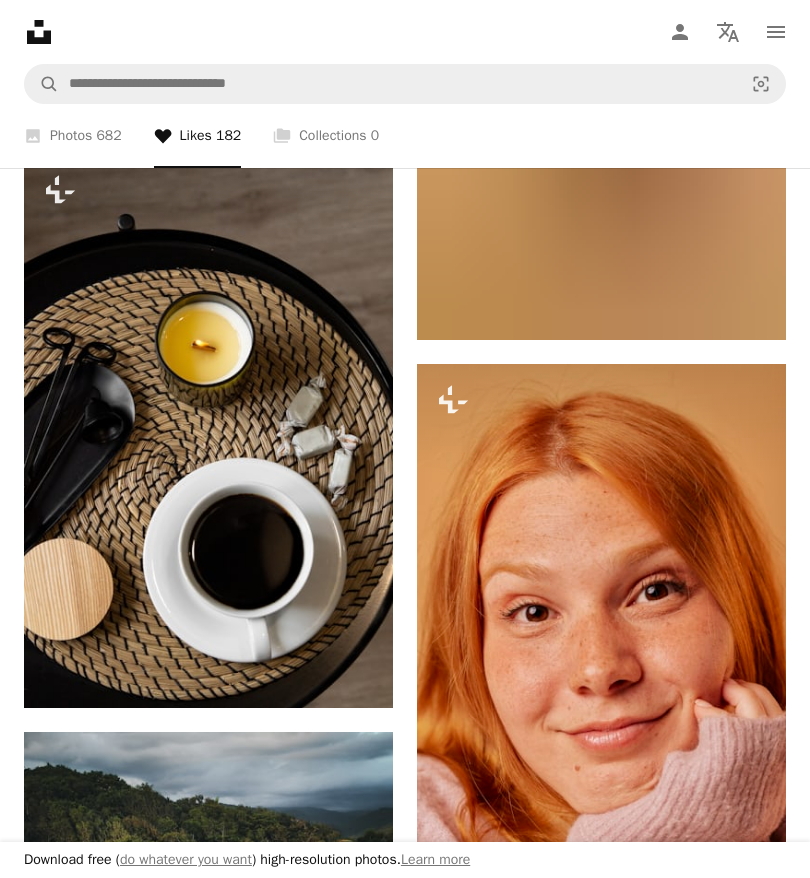 click on "A stack of folders Collections   0" at bounding box center (326, 136) 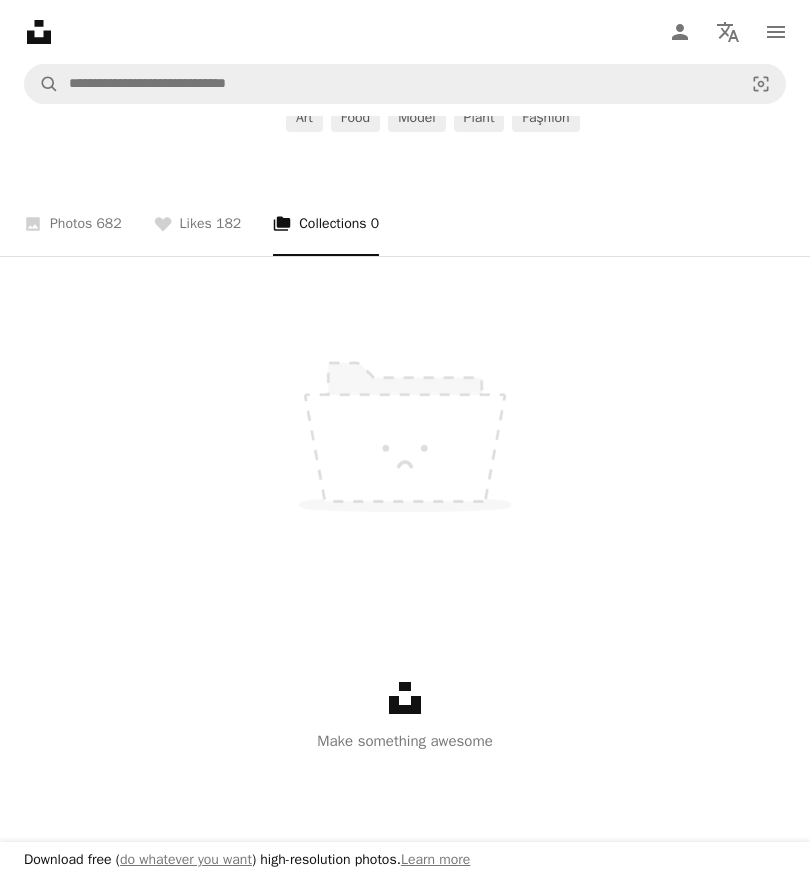 scroll, scrollTop: 193, scrollLeft: 0, axis: vertical 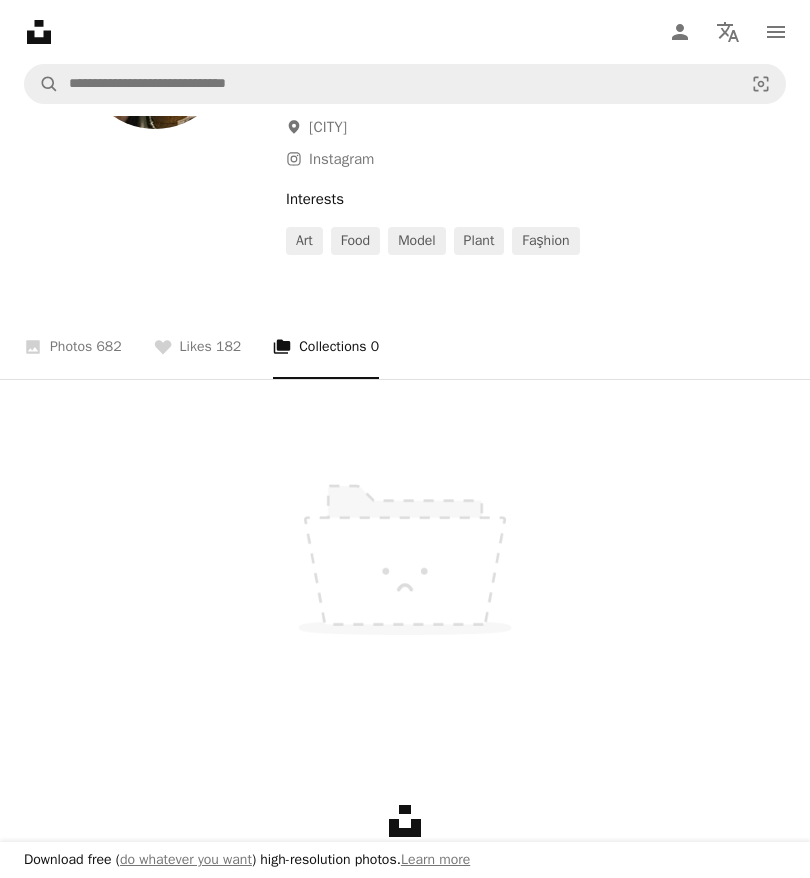 click on "A photo Photos   682" at bounding box center [73, 347] 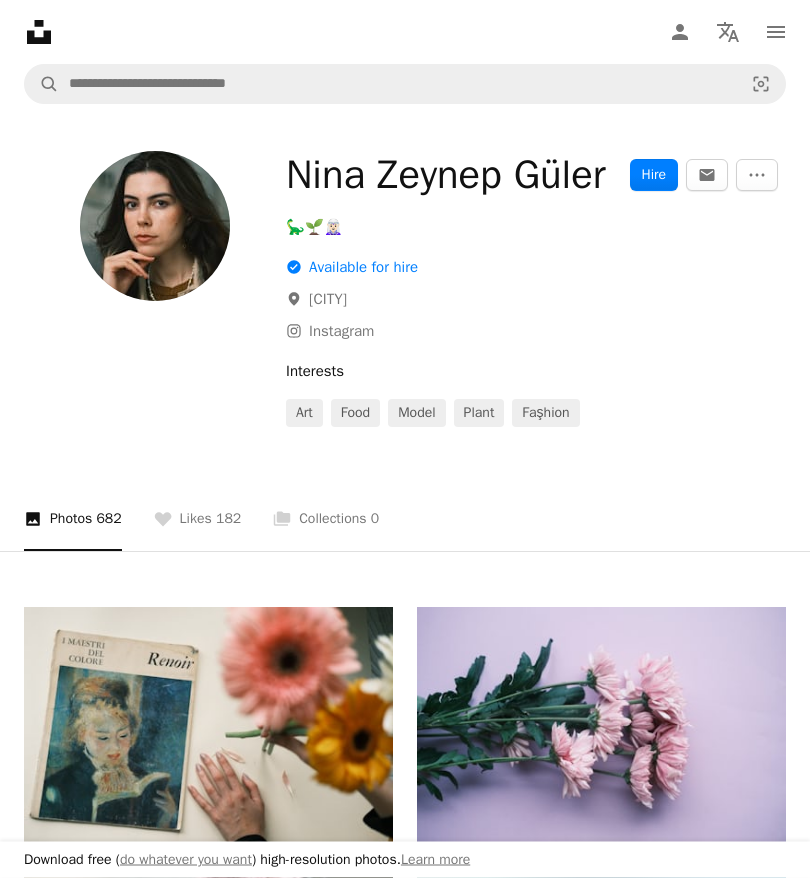 scroll, scrollTop: 0, scrollLeft: 0, axis: both 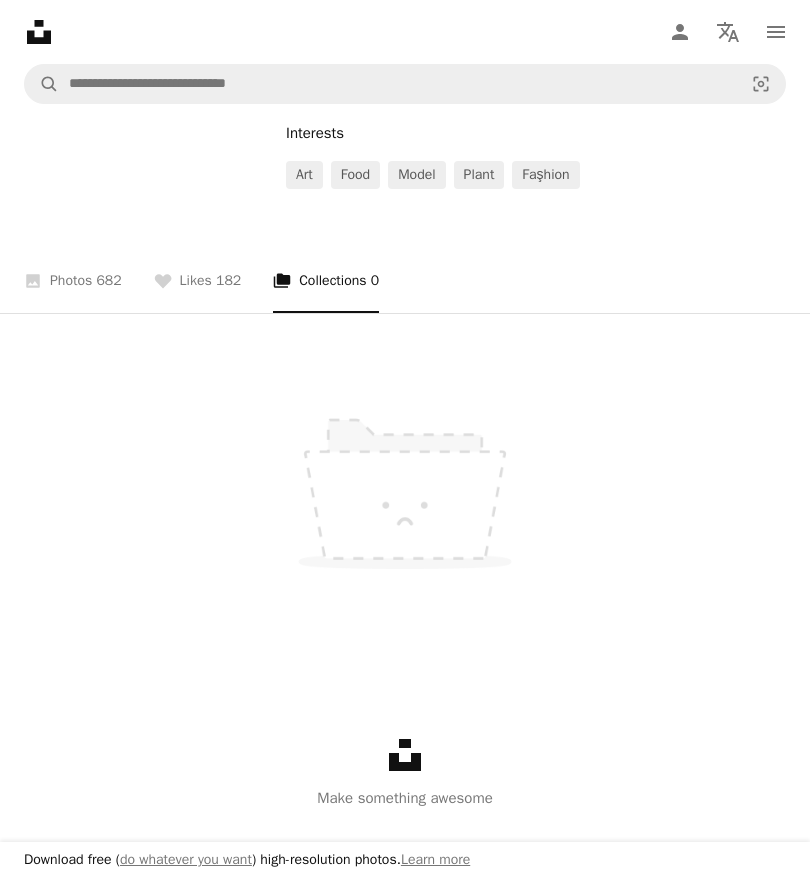click on "art" at bounding box center [304, 175] 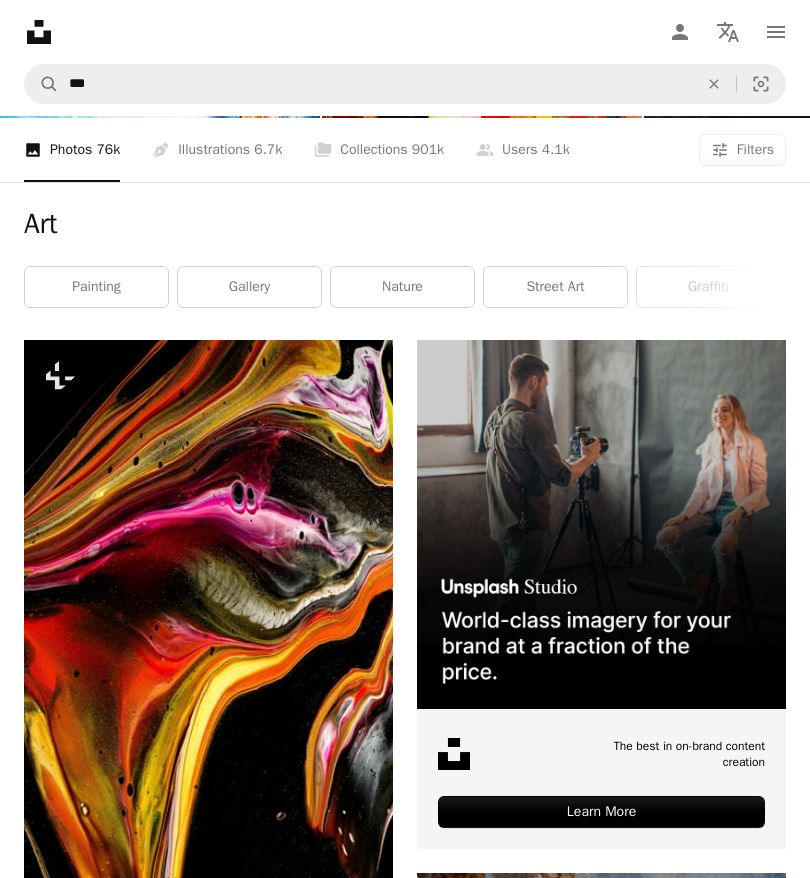 scroll, scrollTop: 0, scrollLeft: 0, axis: both 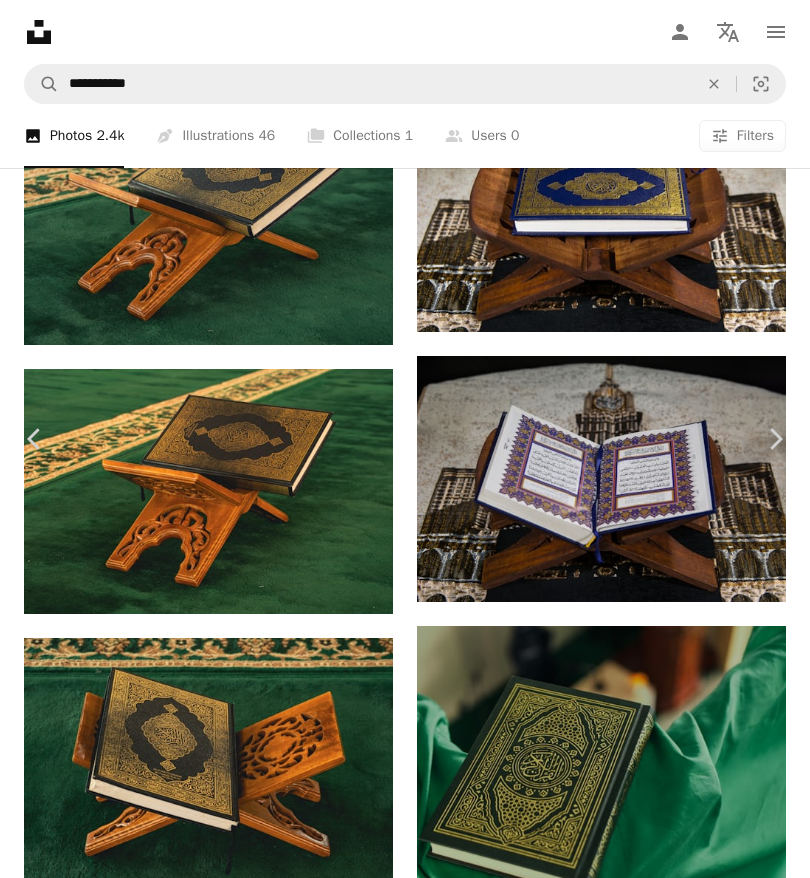 click on "Chevron right" 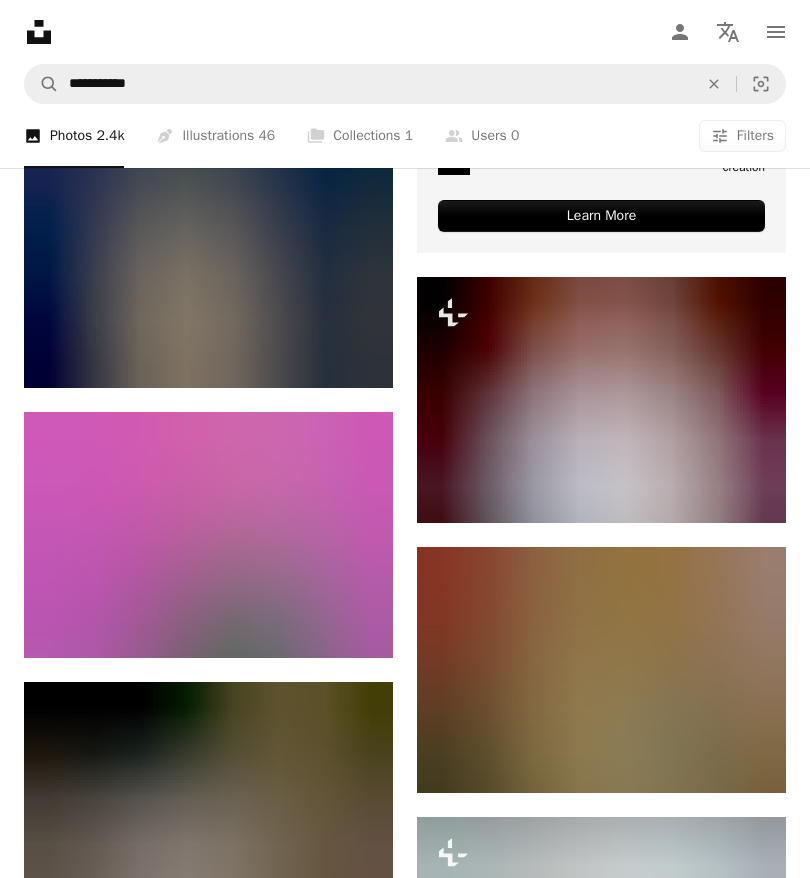 scroll, scrollTop: 8265, scrollLeft: 0, axis: vertical 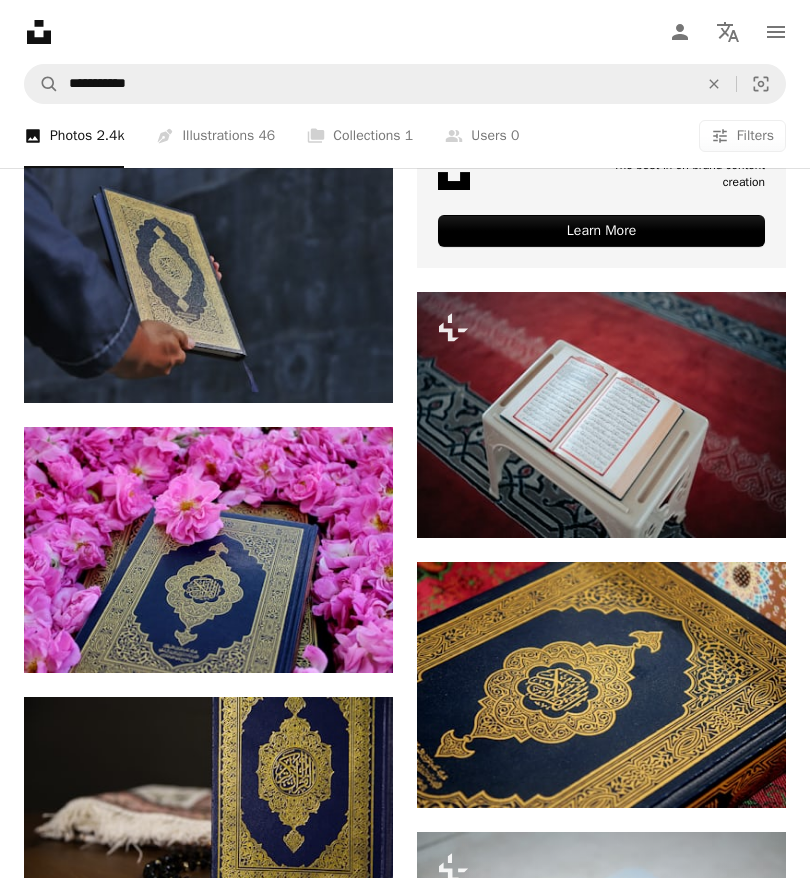 click on "Pen Tool Illustrations   46" at bounding box center (215, 136) 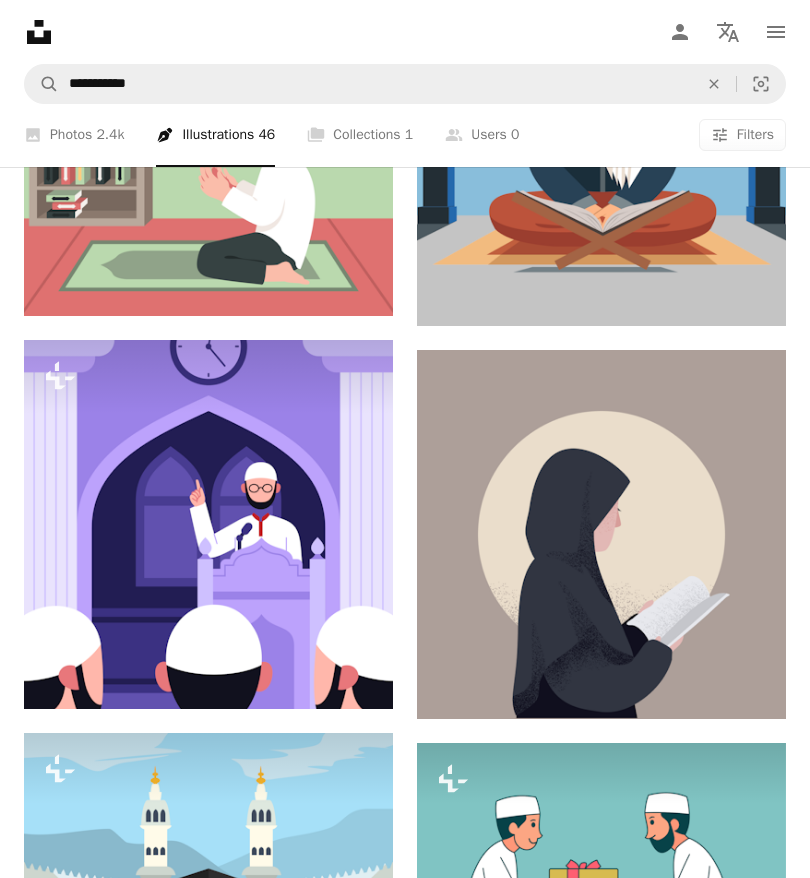 scroll, scrollTop: 2761, scrollLeft: 0, axis: vertical 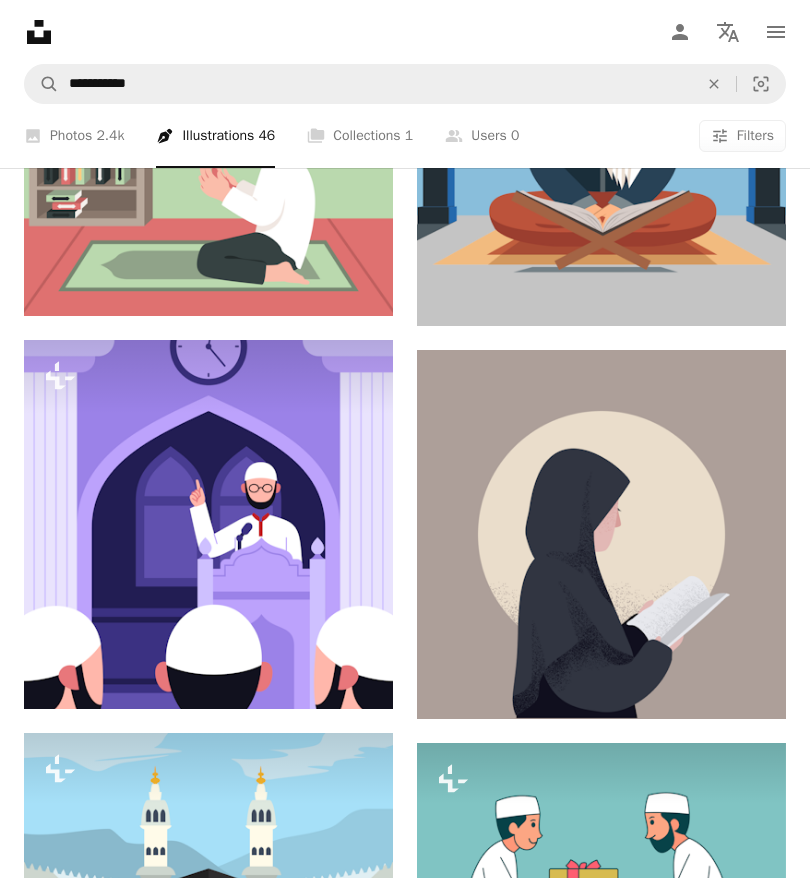 click at bounding box center [60, 675] 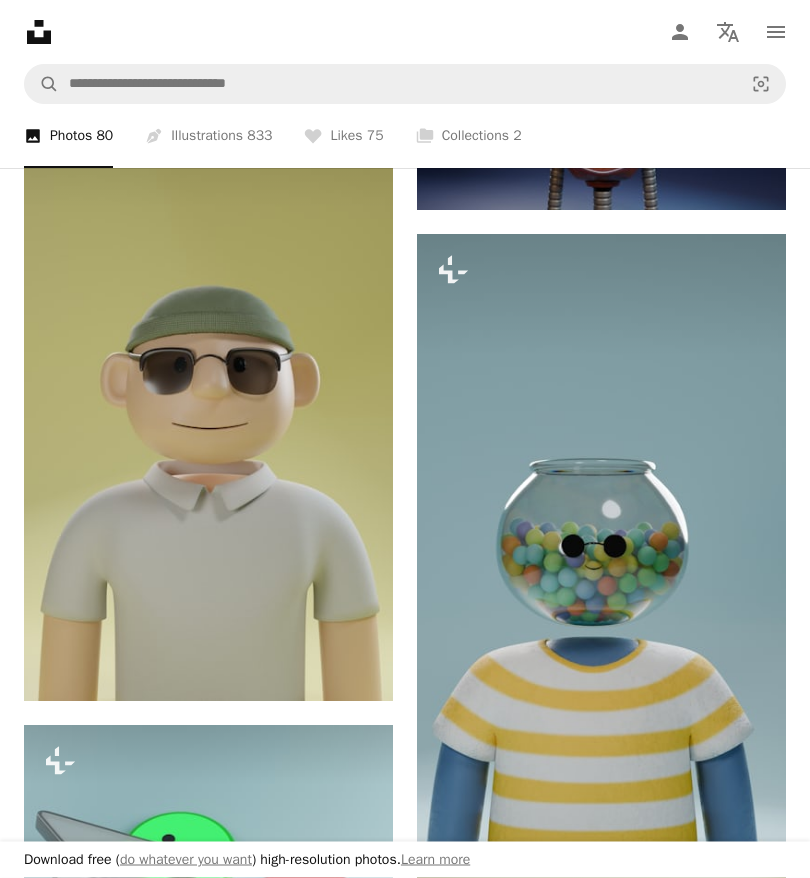 scroll, scrollTop: 2085, scrollLeft: 0, axis: vertical 